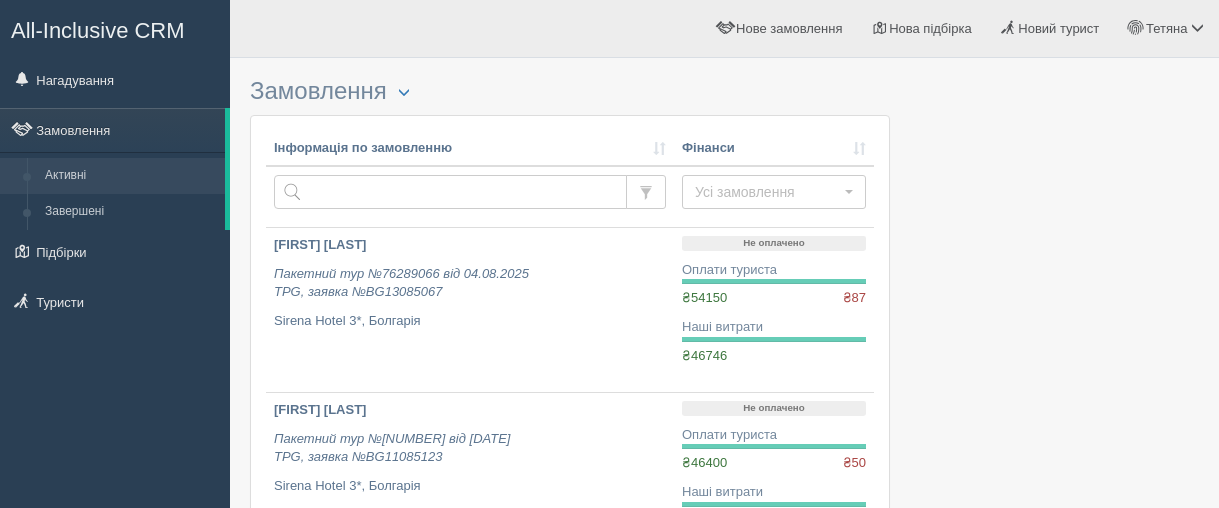 scroll, scrollTop: 0, scrollLeft: 0, axis: both 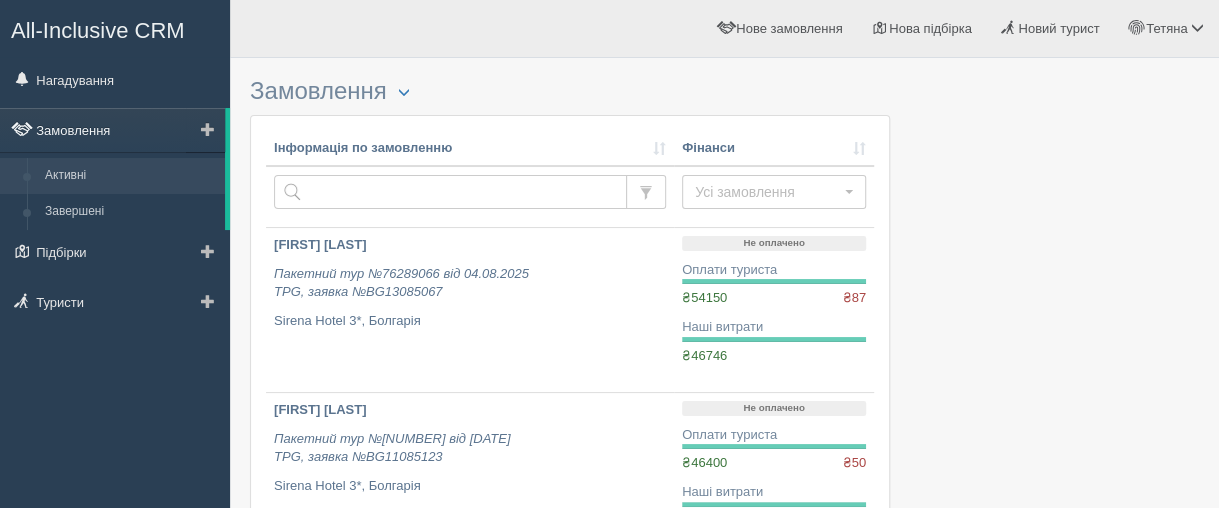 click on "Замовлення" at bounding box center [112, 130] 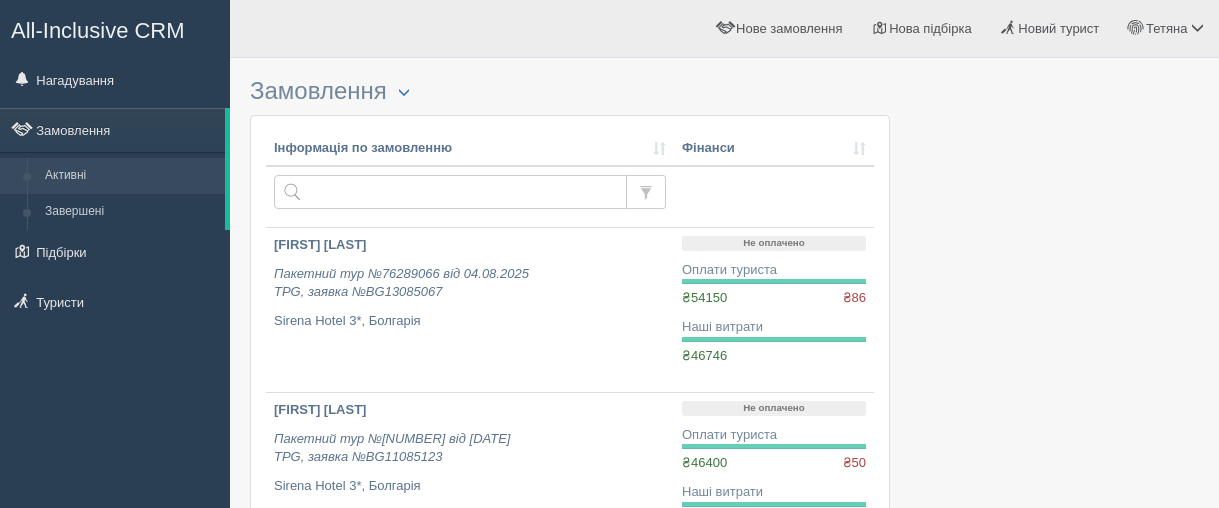 scroll, scrollTop: 0, scrollLeft: 0, axis: both 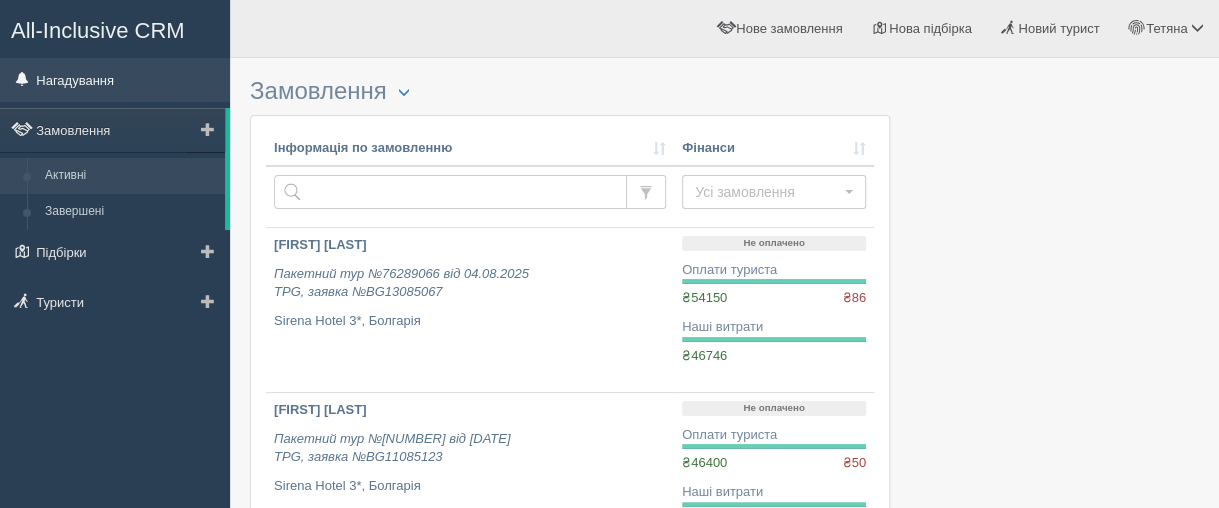 click on "Нагадування" at bounding box center (115, 80) 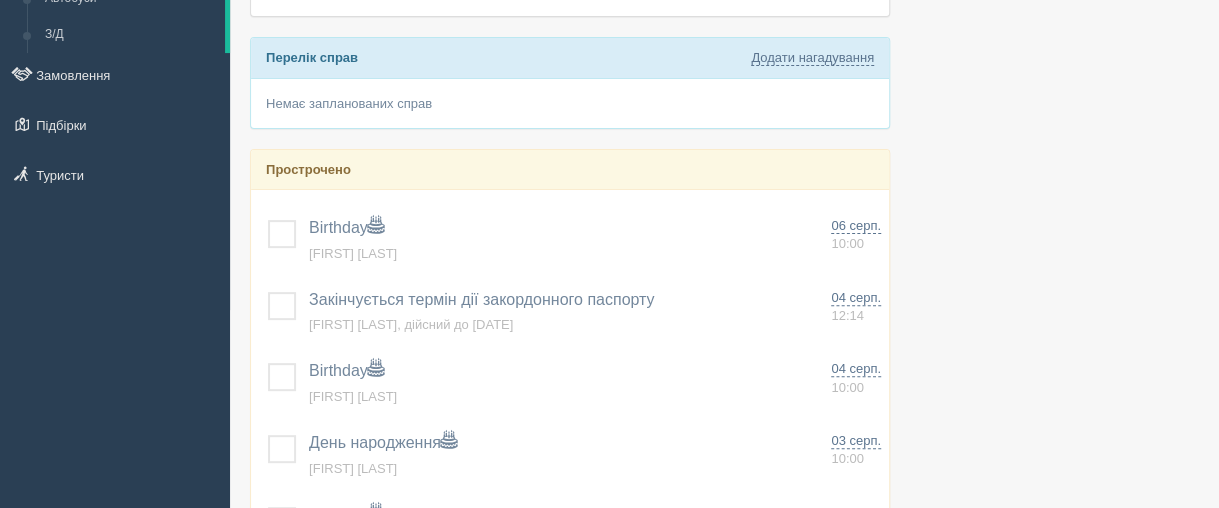 scroll, scrollTop: 0, scrollLeft: 0, axis: both 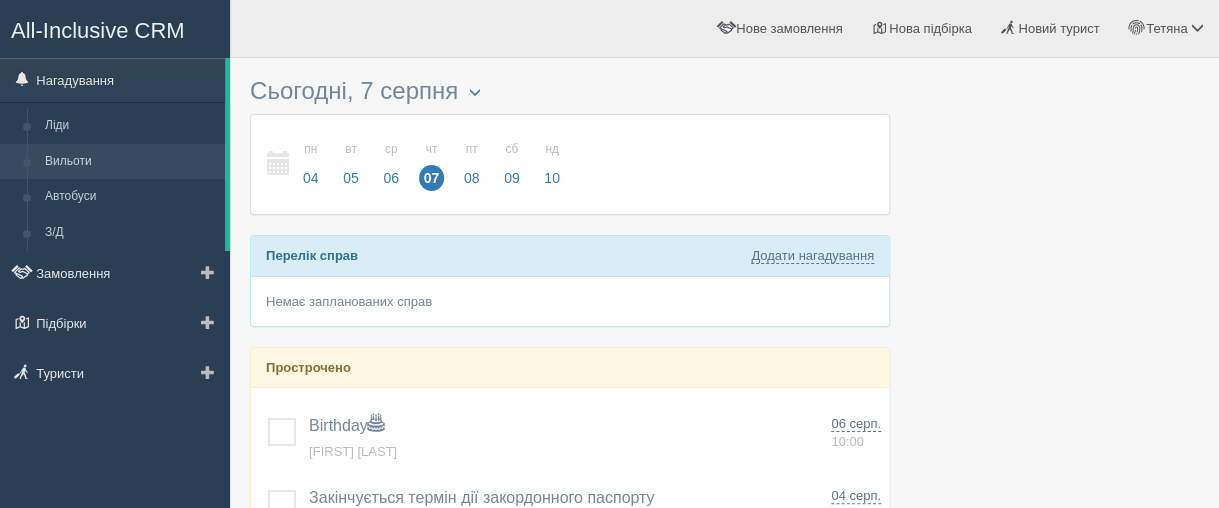 click on "Вильоти" at bounding box center [130, 162] 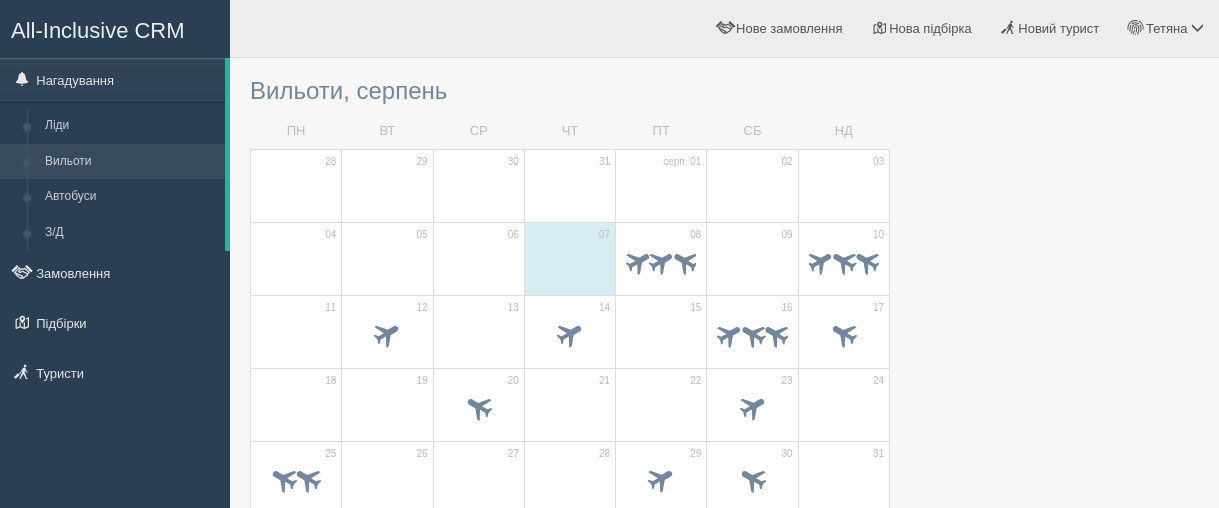 scroll, scrollTop: 0, scrollLeft: 0, axis: both 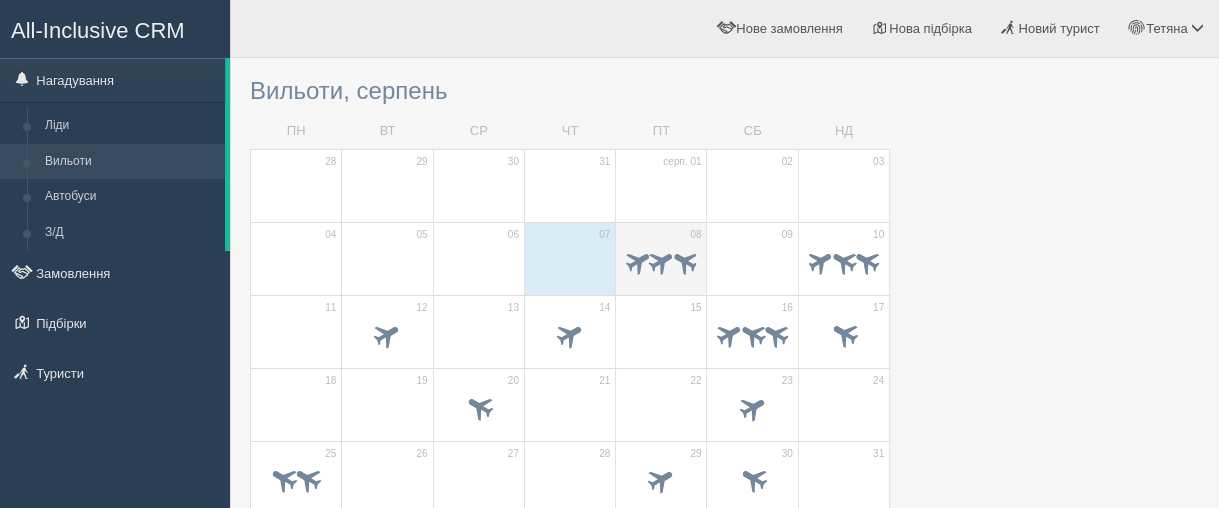 click at bounding box center (661, 264) 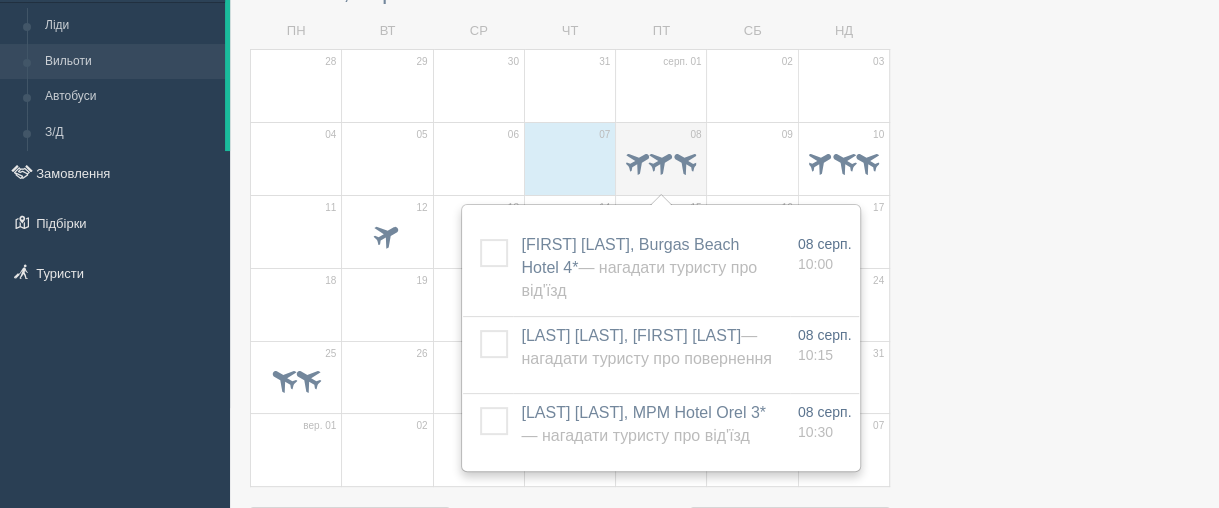 scroll, scrollTop: 200, scrollLeft: 0, axis: vertical 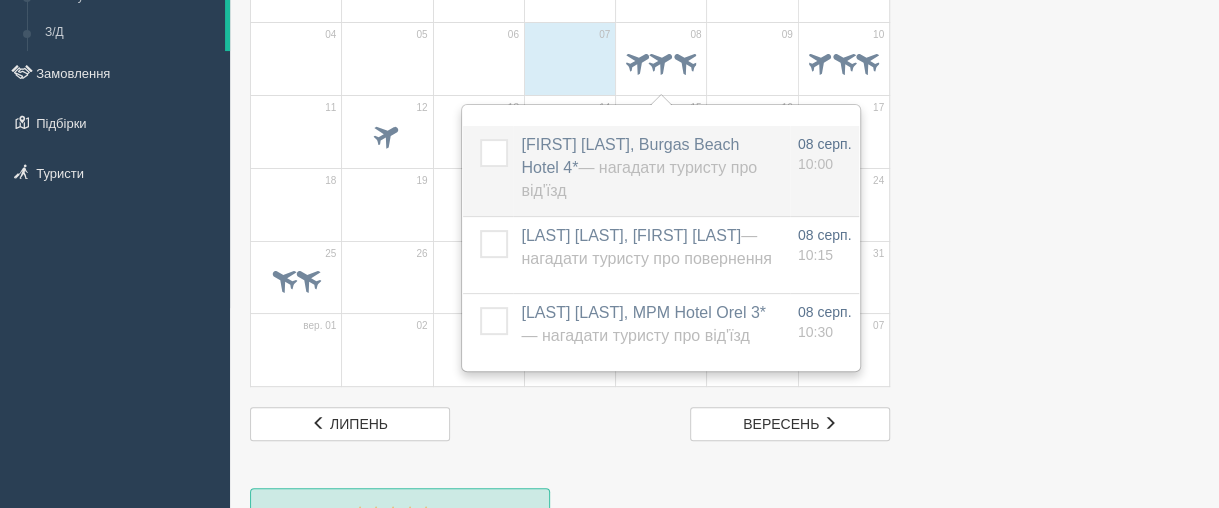 click on "HLYVUK INNA, Burgas Beach Hotel 4*                                                      — Нагадати туристу про від'їзд" at bounding box center (639, 167) 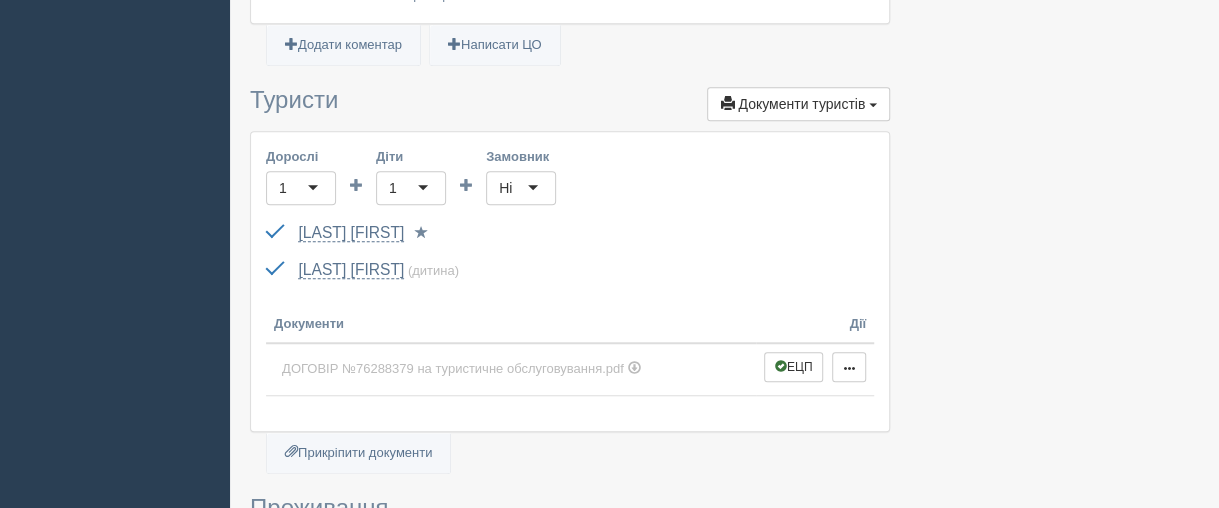 scroll, scrollTop: 600, scrollLeft: 0, axis: vertical 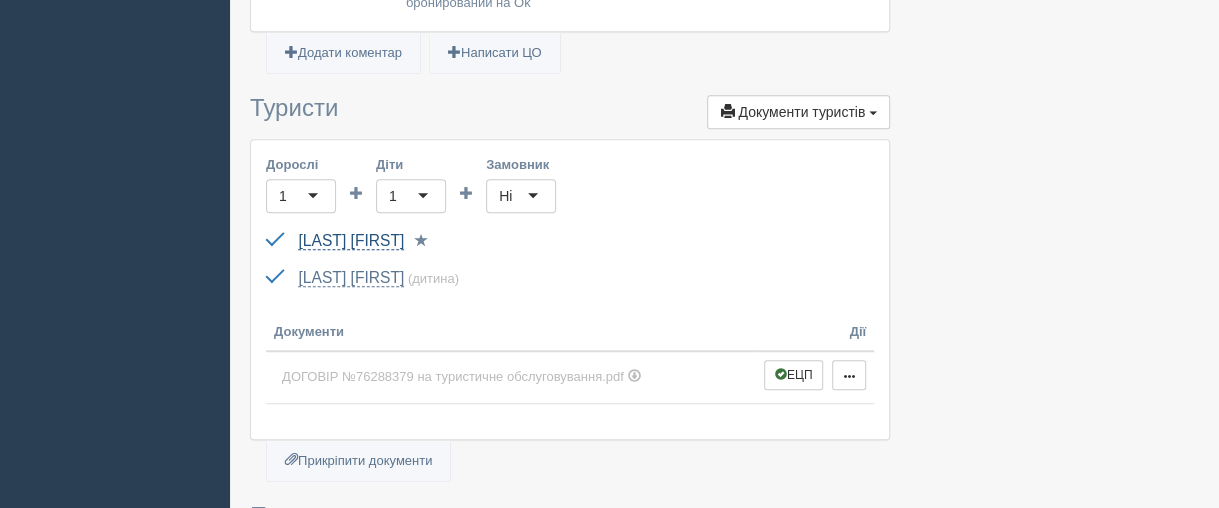 click on "HLYVUK INNA" at bounding box center (351, 241) 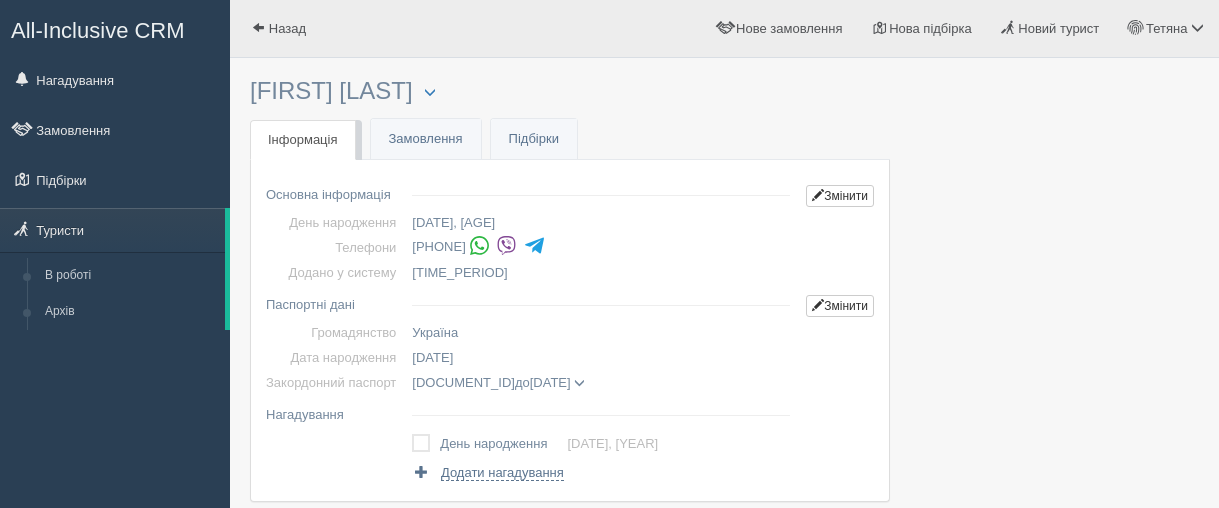 scroll, scrollTop: 0, scrollLeft: 0, axis: both 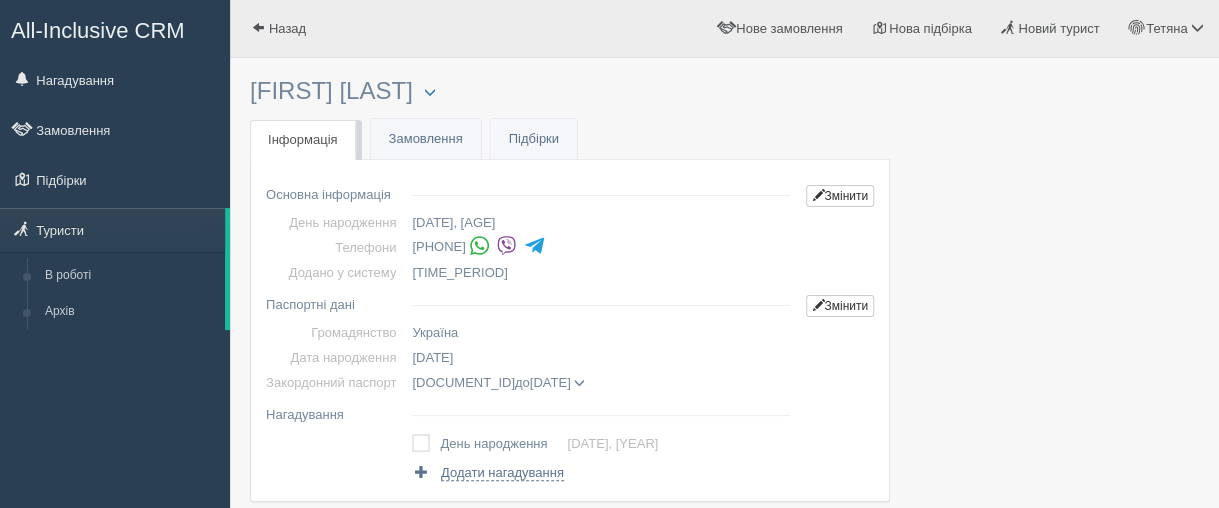 click at bounding box center [506, 245] 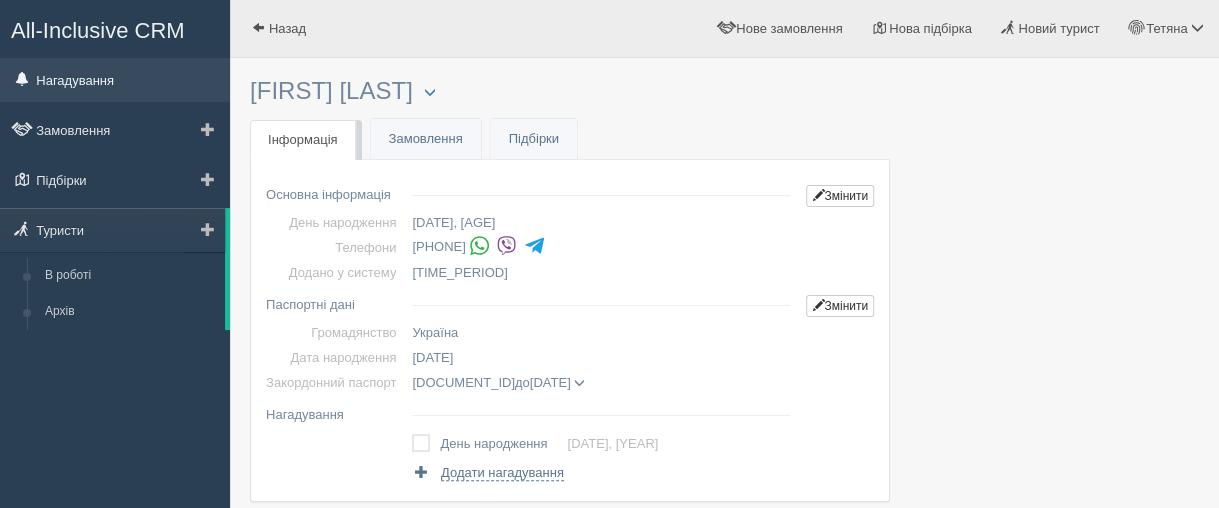 click on "Нагадування" at bounding box center [115, 80] 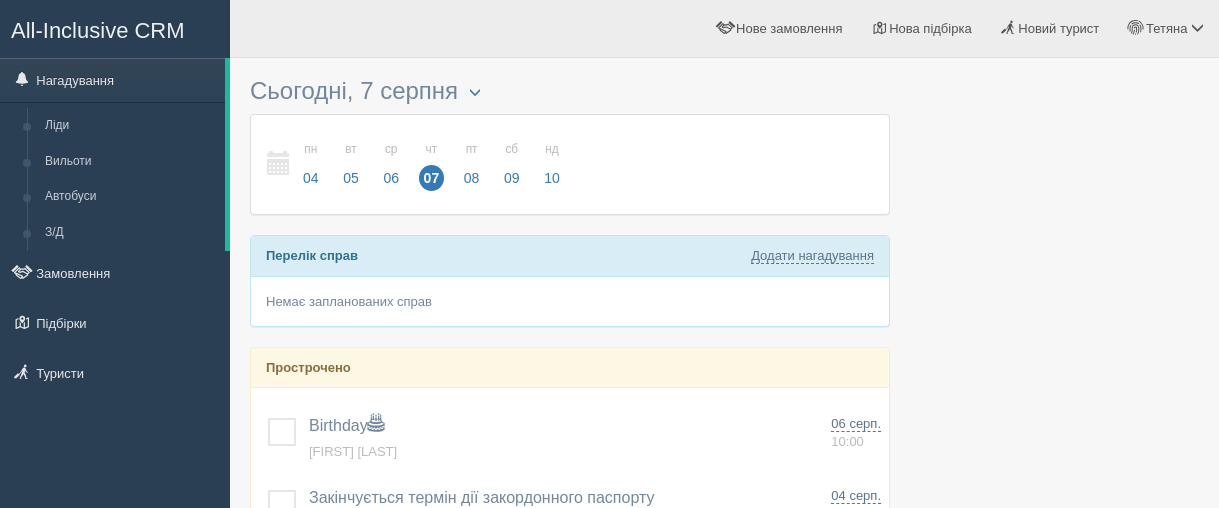 scroll, scrollTop: 0, scrollLeft: 0, axis: both 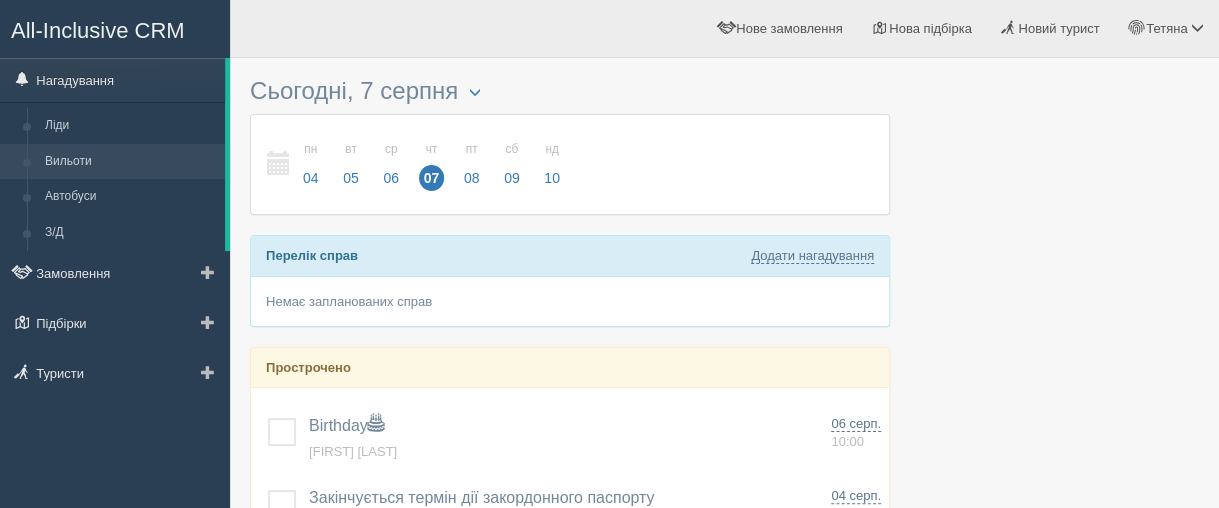 click on "Вильоти" at bounding box center [130, 162] 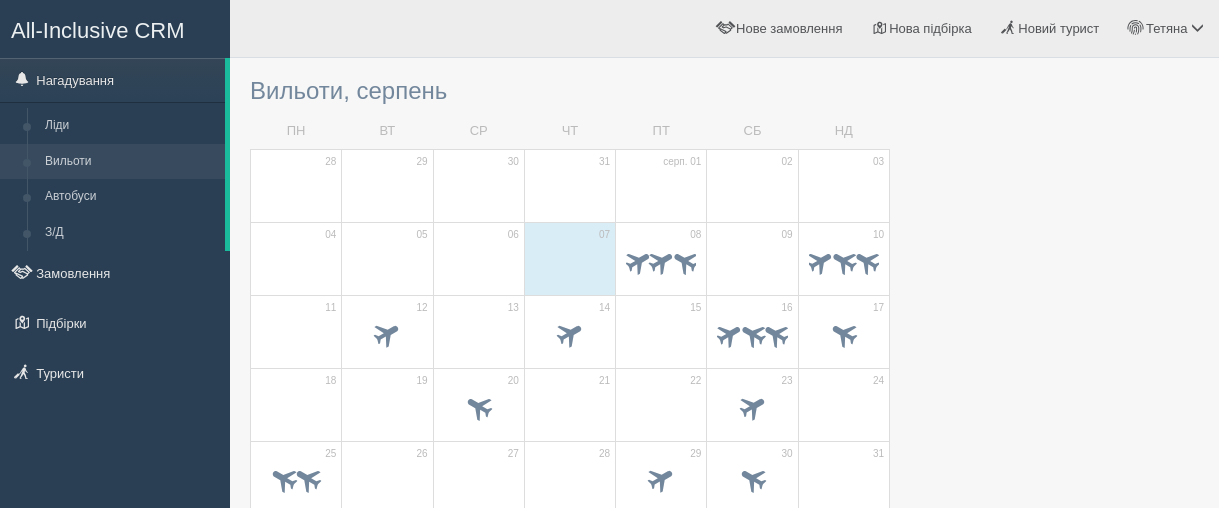 scroll, scrollTop: 0, scrollLeft: 0, axis: both 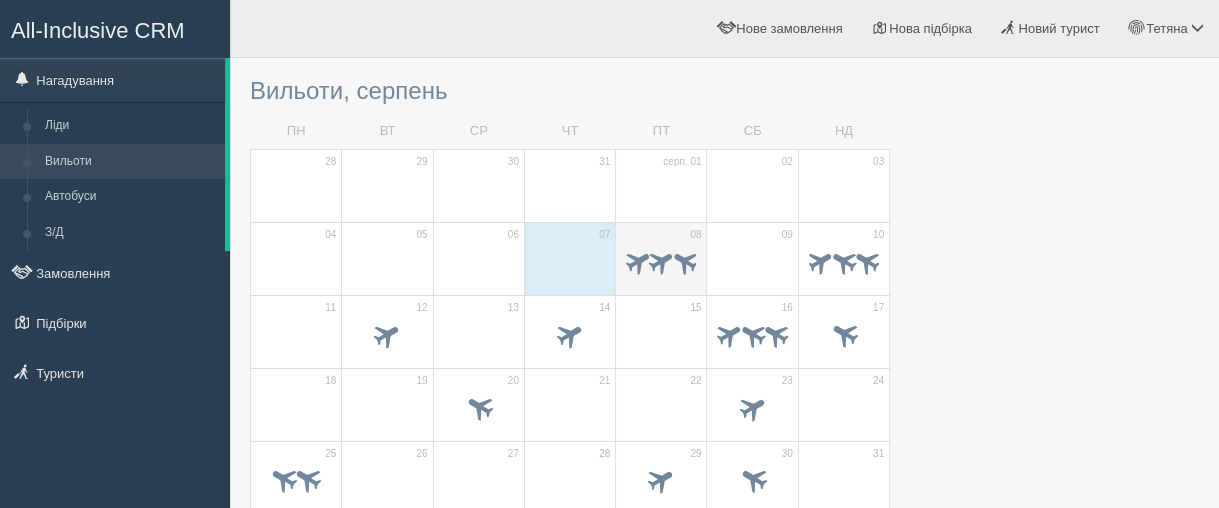click on "08" at bounding box center [661, 258] 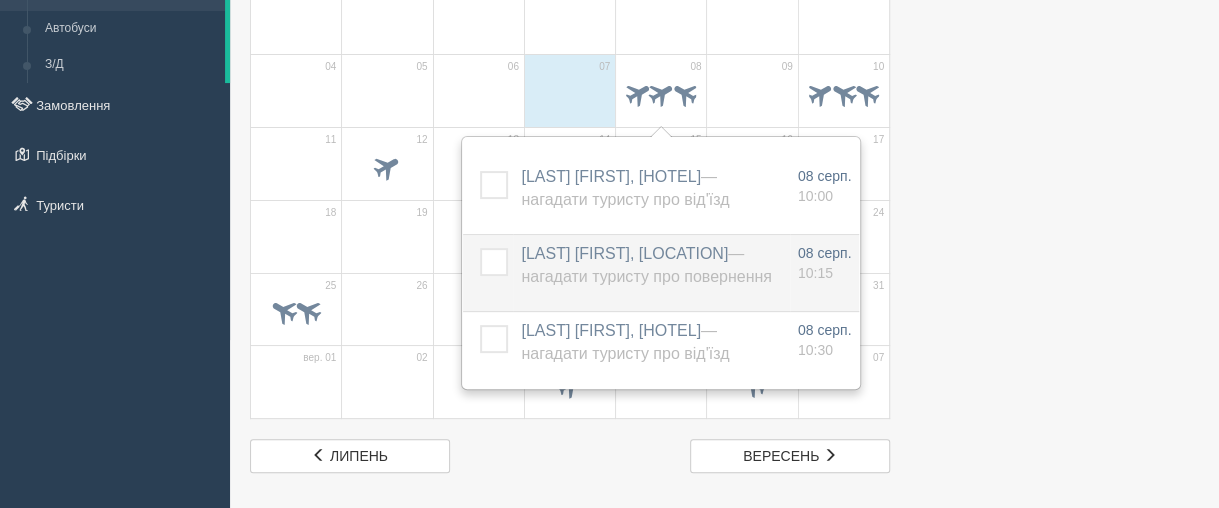 scroll, scrollTop: 200, scrollLeft: 0, axis: vertical 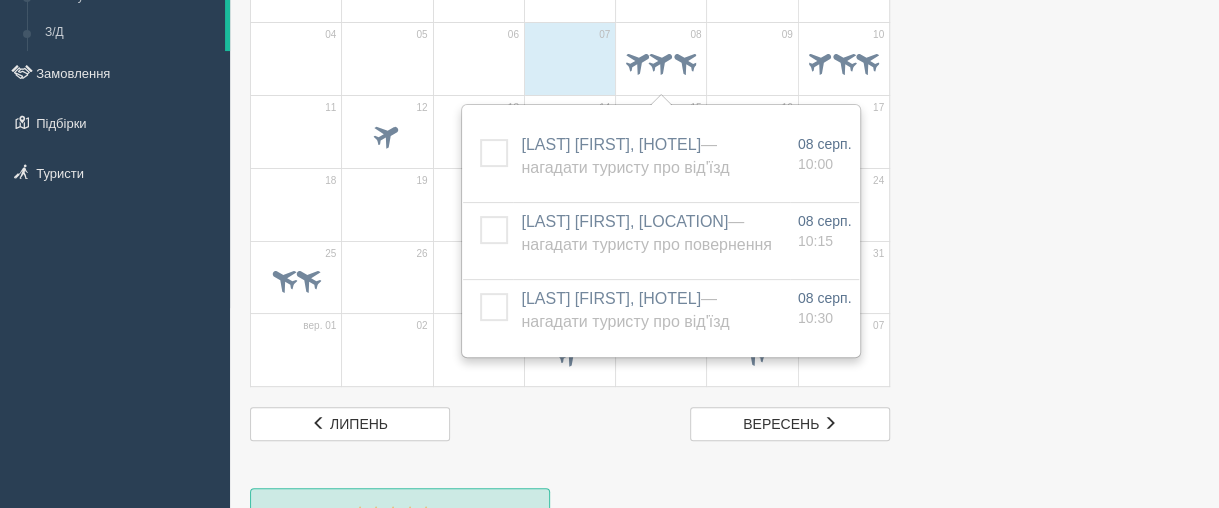 click at bounding box center [724, 1157] 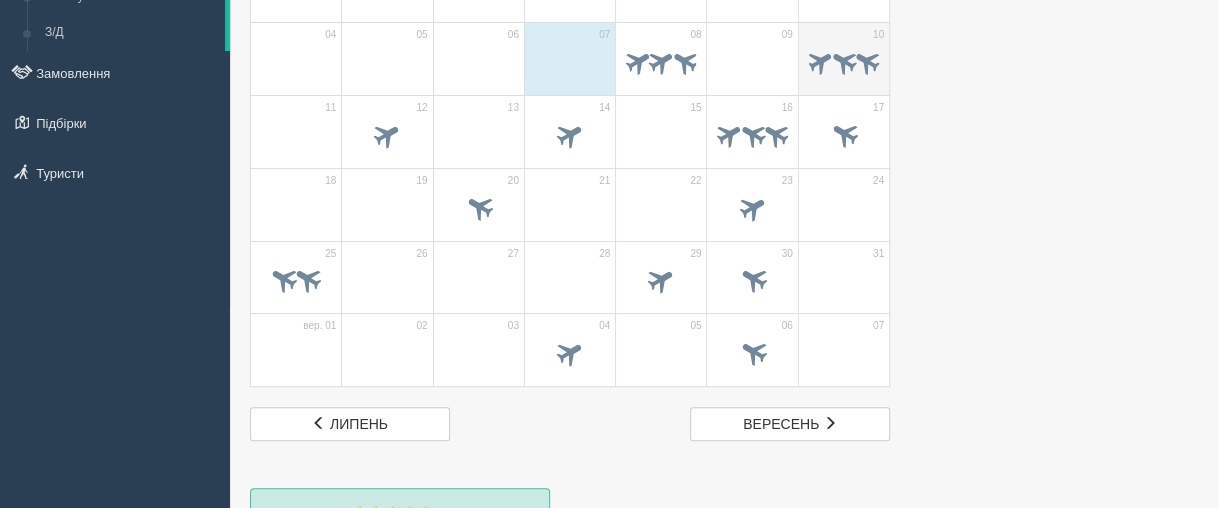 click on "10" at bounding box center [843, 58] 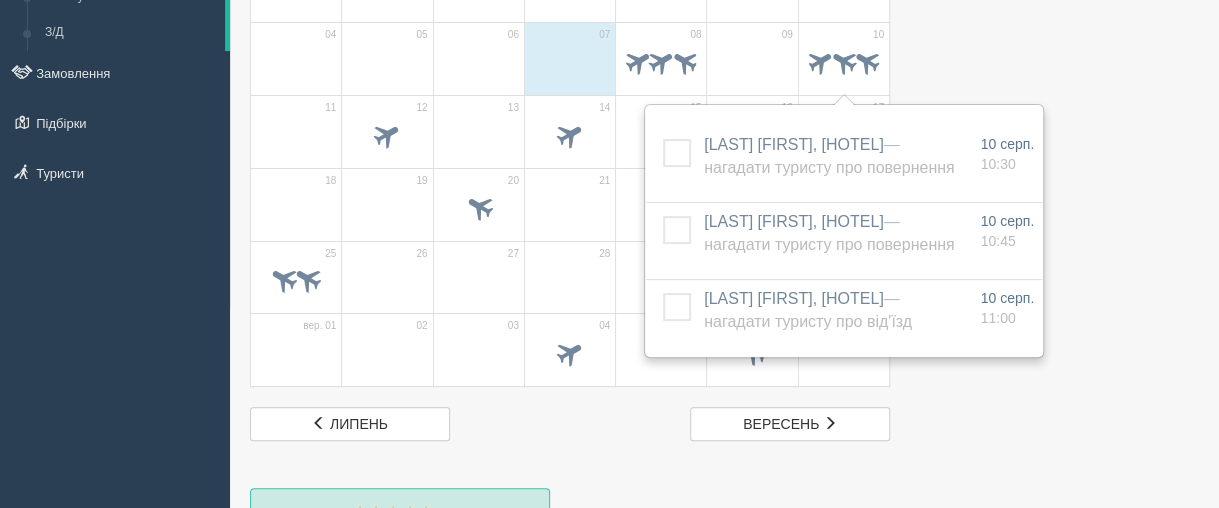 click at bounding box center [724, 1157] 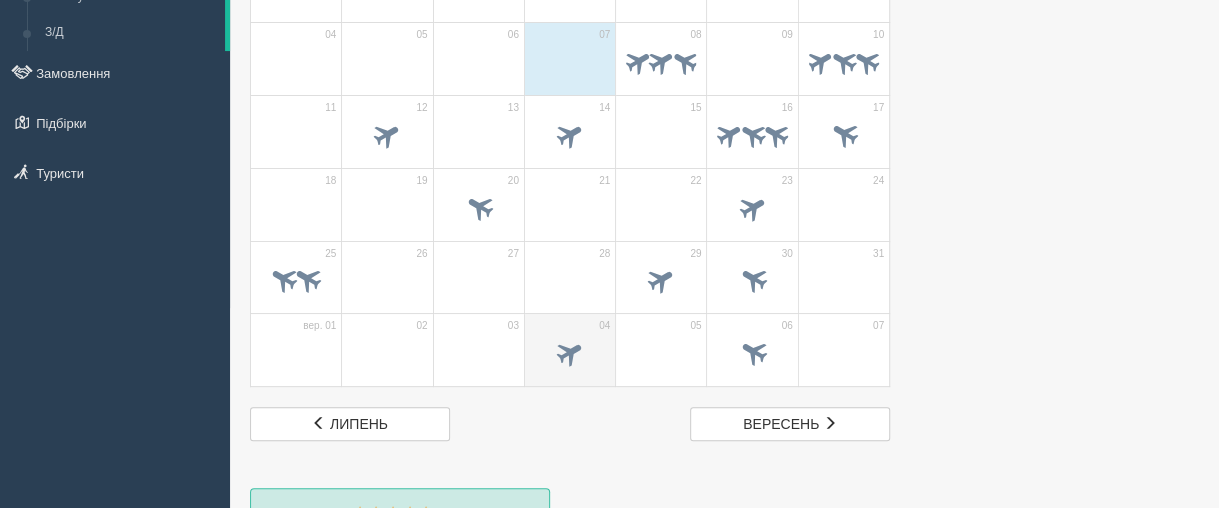click at bounding box center [570, 355] 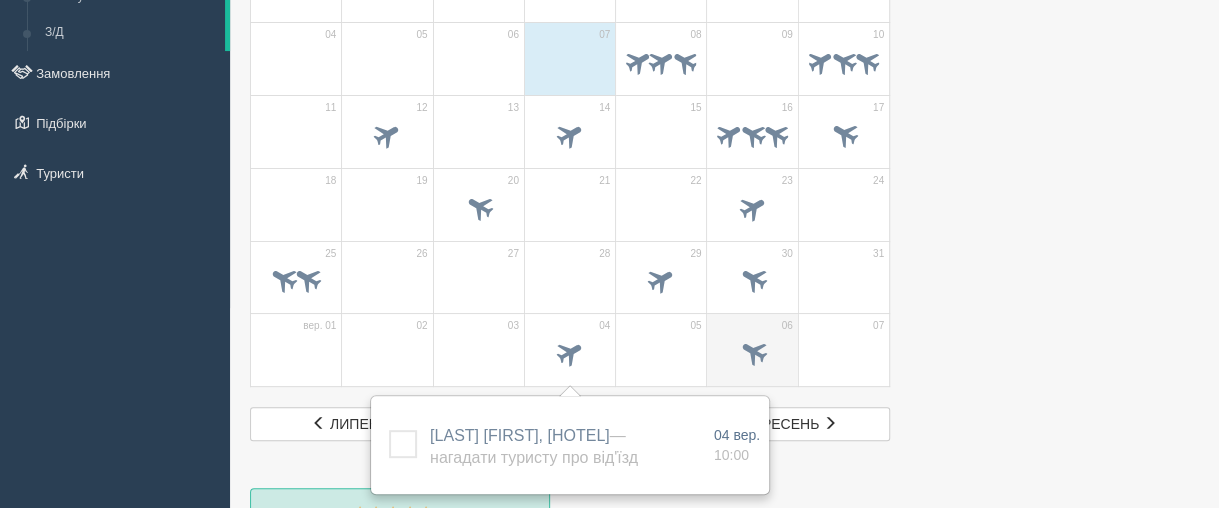 click on "06" at bounding box center [752, 350] 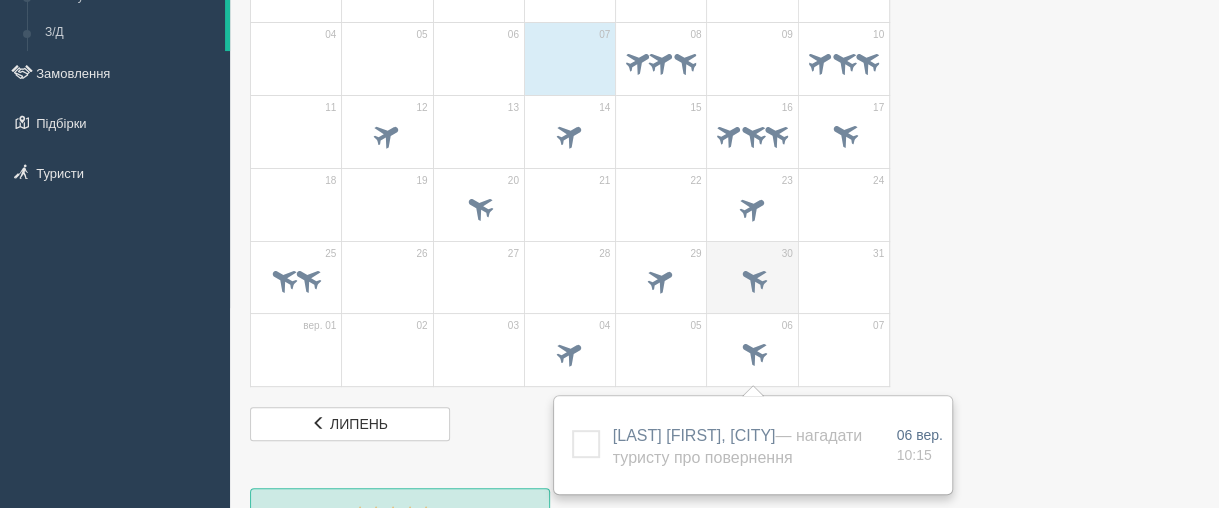 click at bounding box center [752, 283] 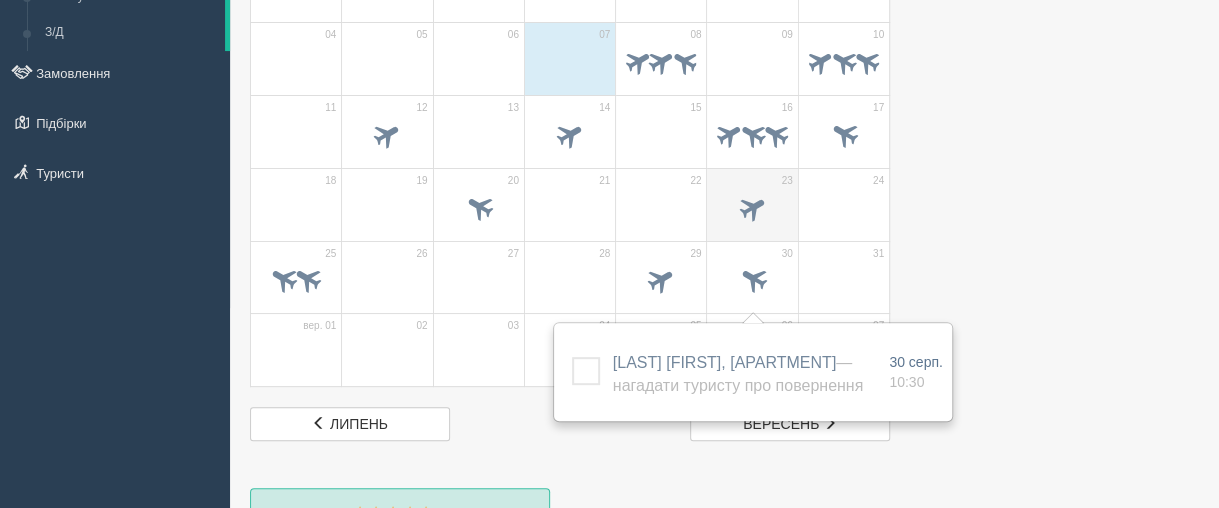 click at bounding box center [752, 206] 